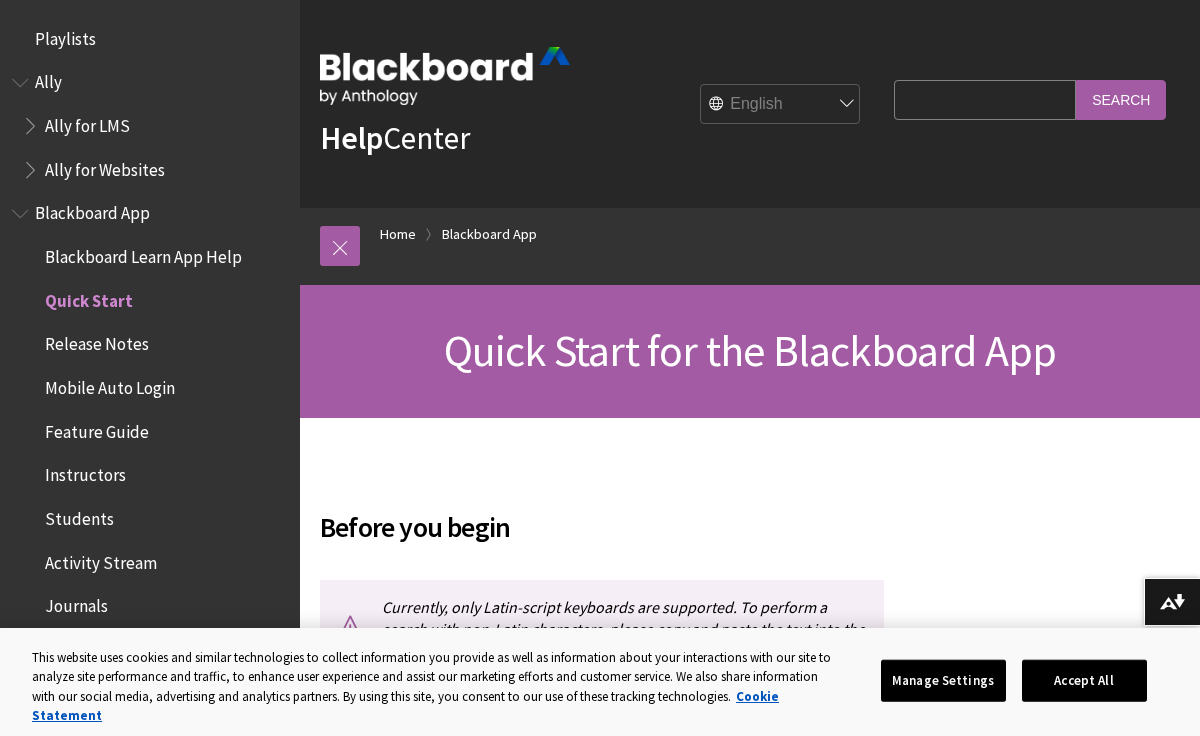scroll, scrollTop: 125, scrollLeft: 0, axis: vertical 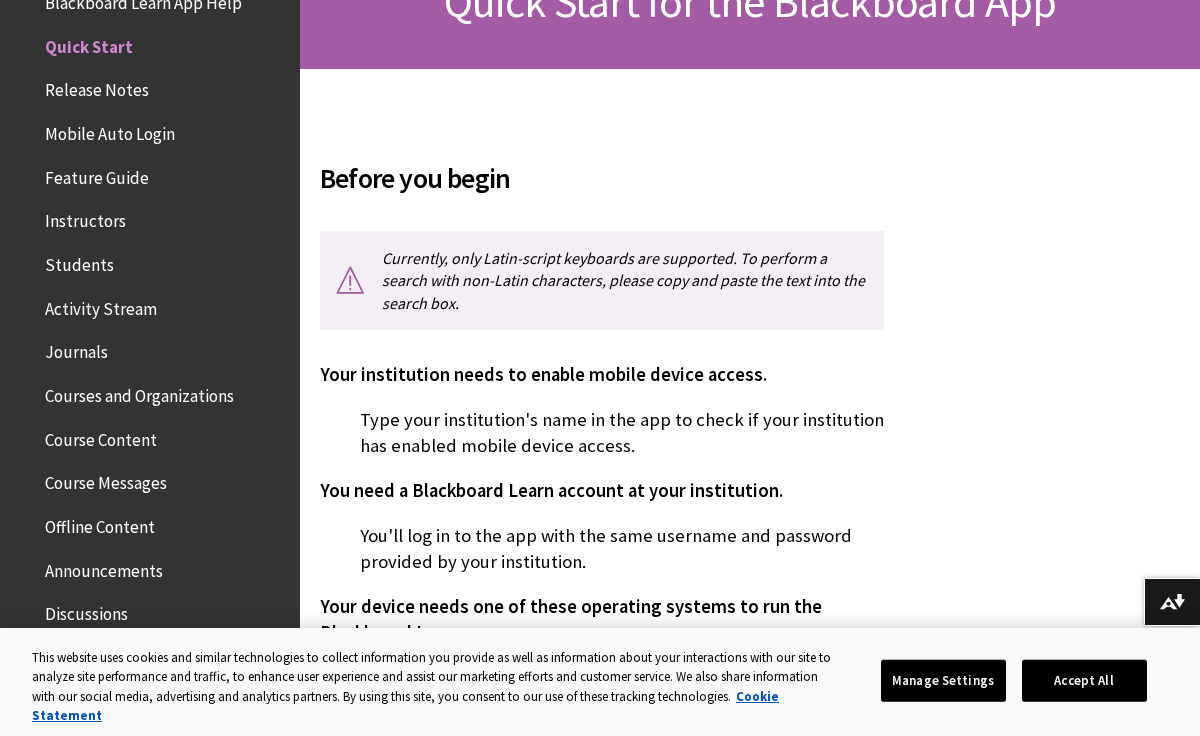 click on "Mobile Auto Login" at bounding box center (110, 130) 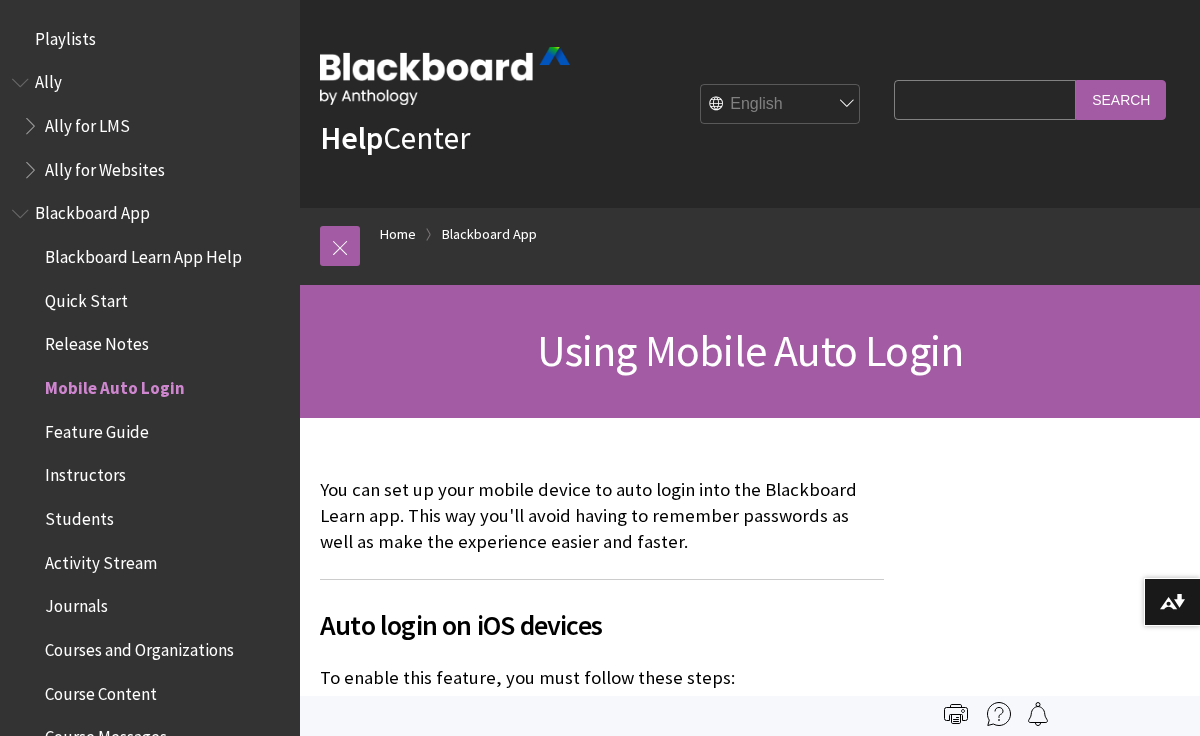 scroll, scrollTop: 0, scrollLeft: 0, axis: both 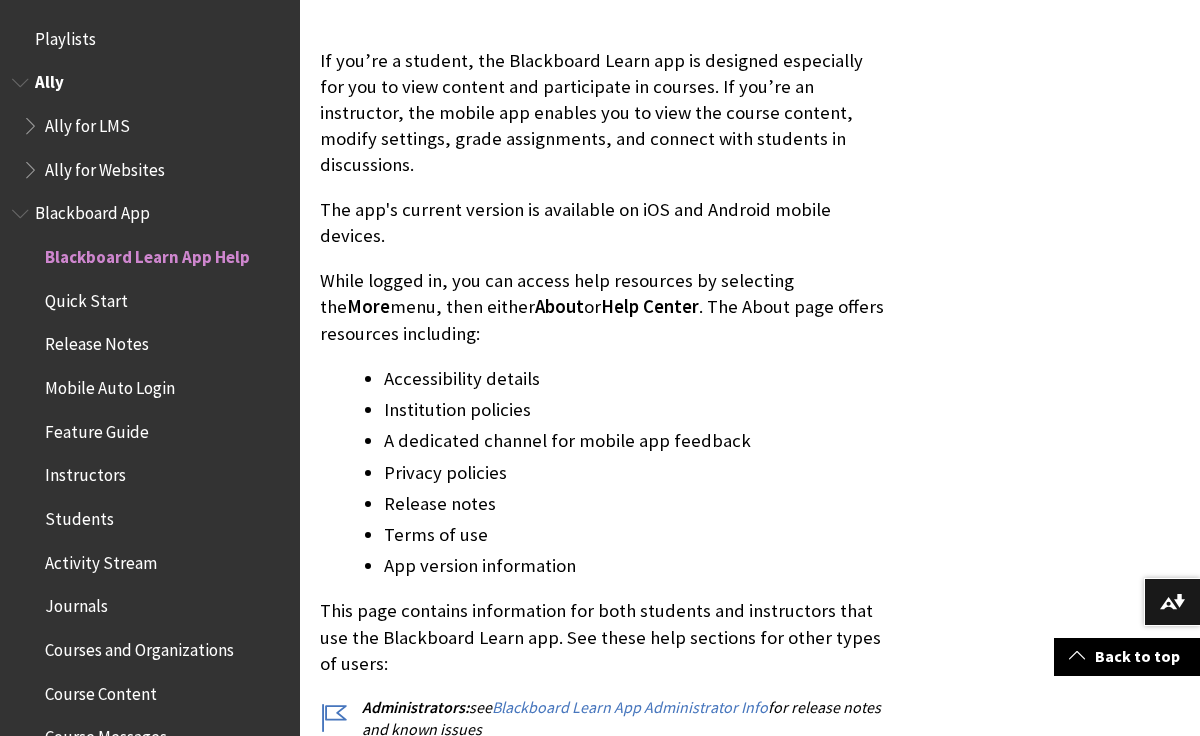 click on "Ally" at bounding box center (49, 79) 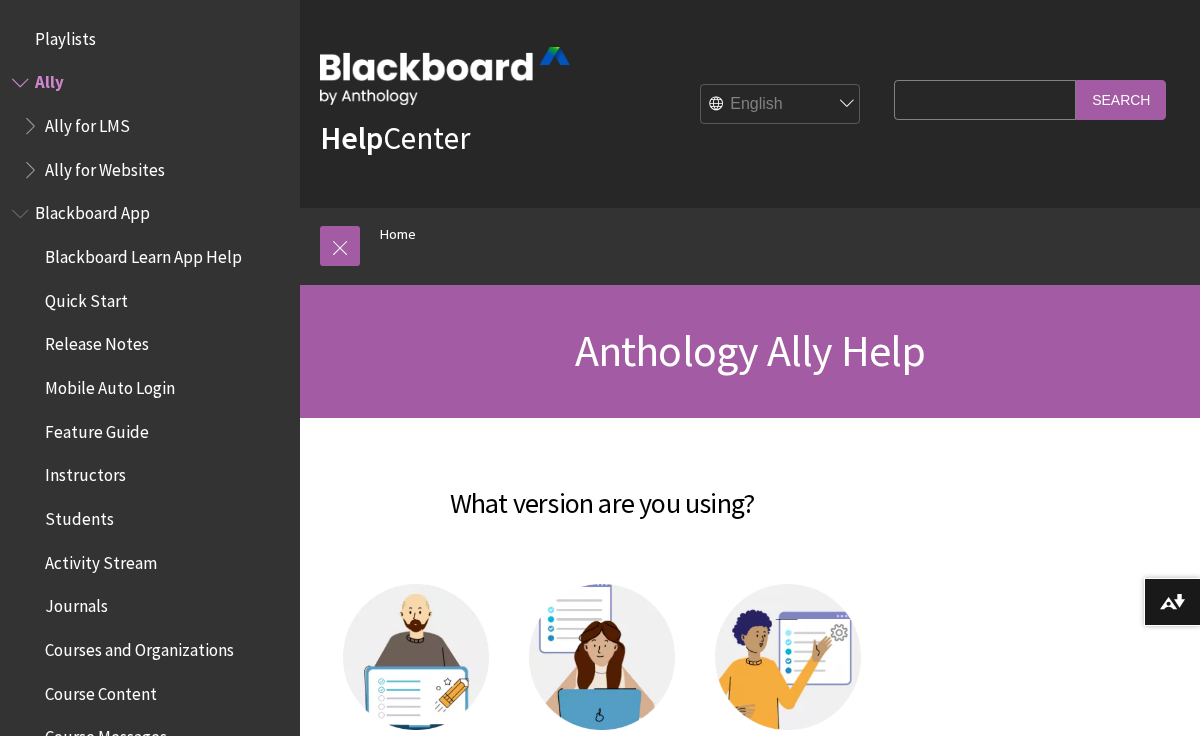 scroll, scrollTop: 0, scrollLeft: 0, axis: both 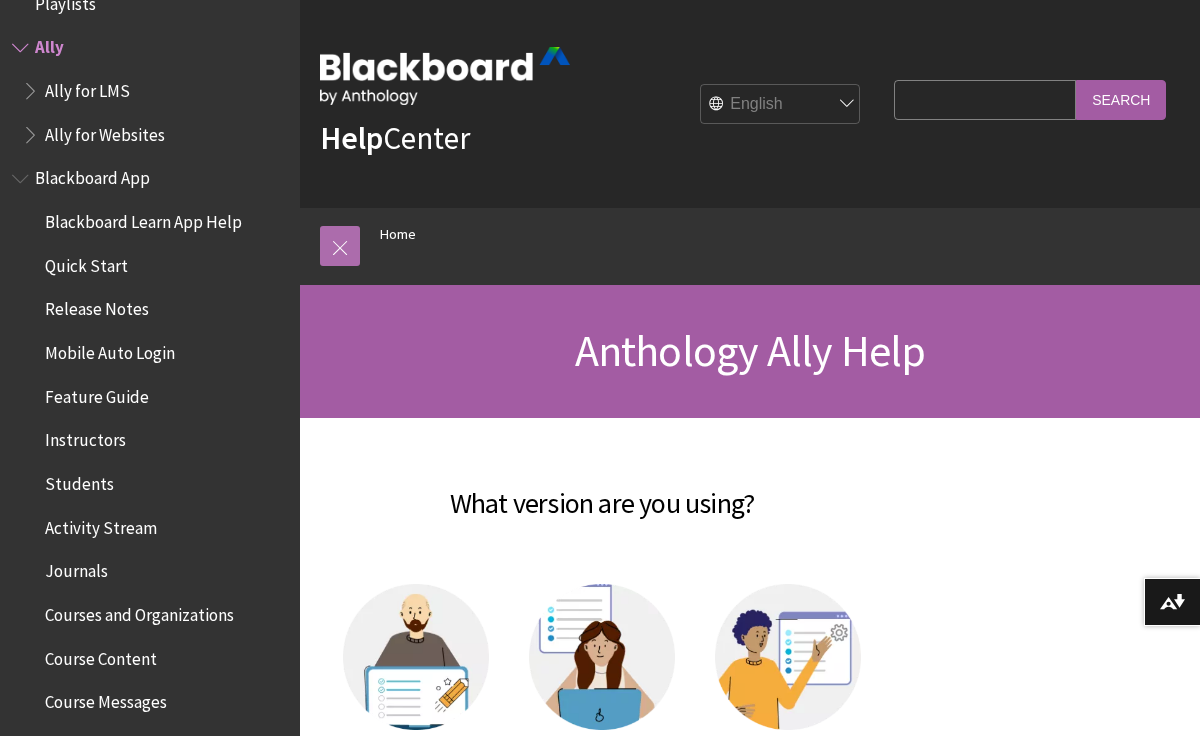 click at bounding box center (340, 246) 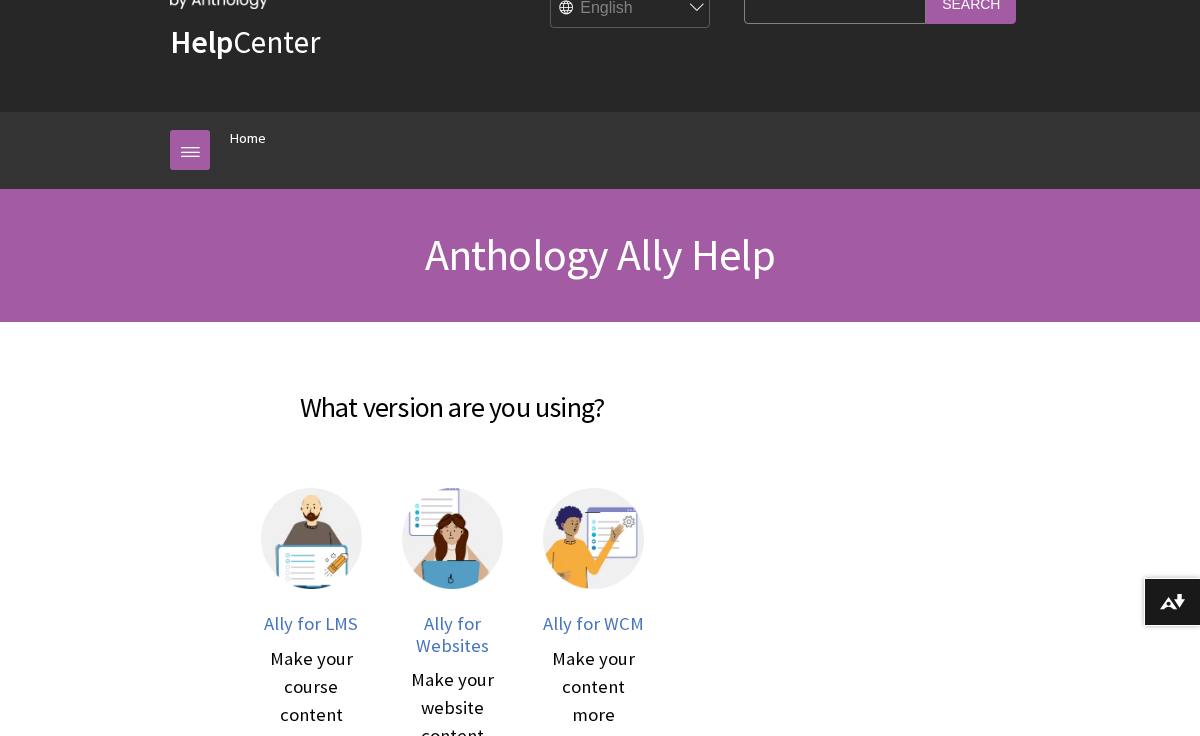 scroll, scrollTop: 0, scrollLeft: 0, axis: both 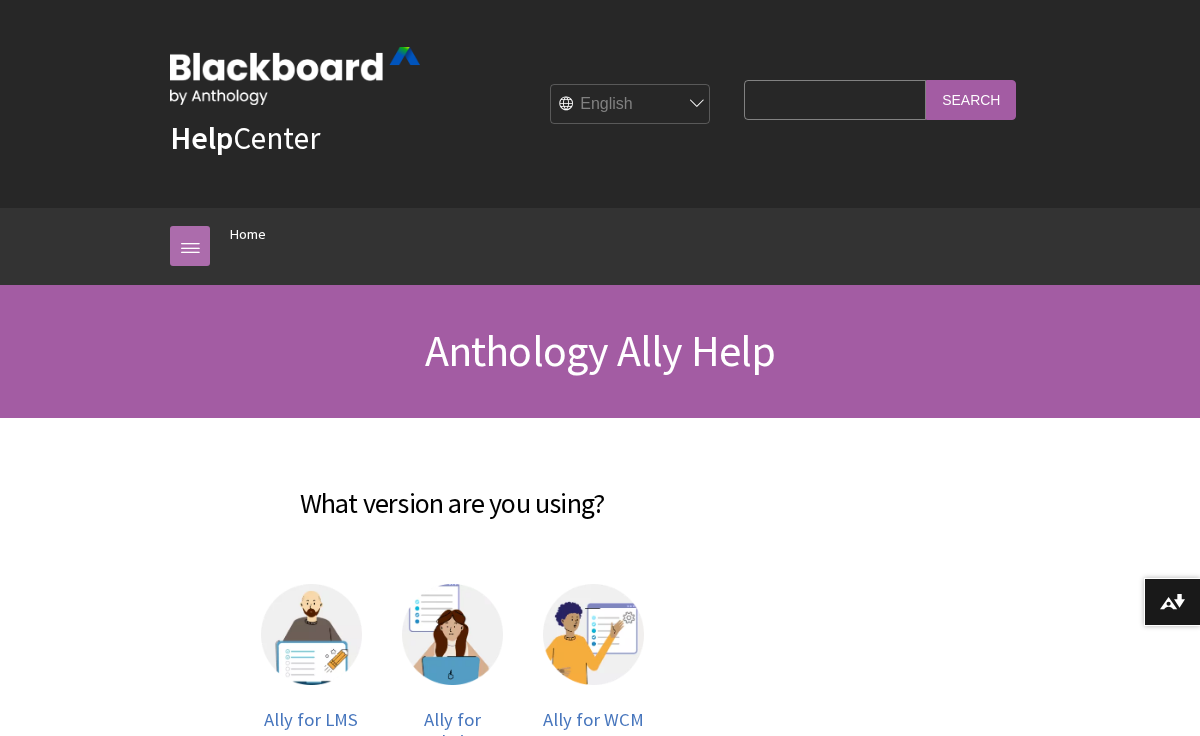 click at bounding box center (190, 246) 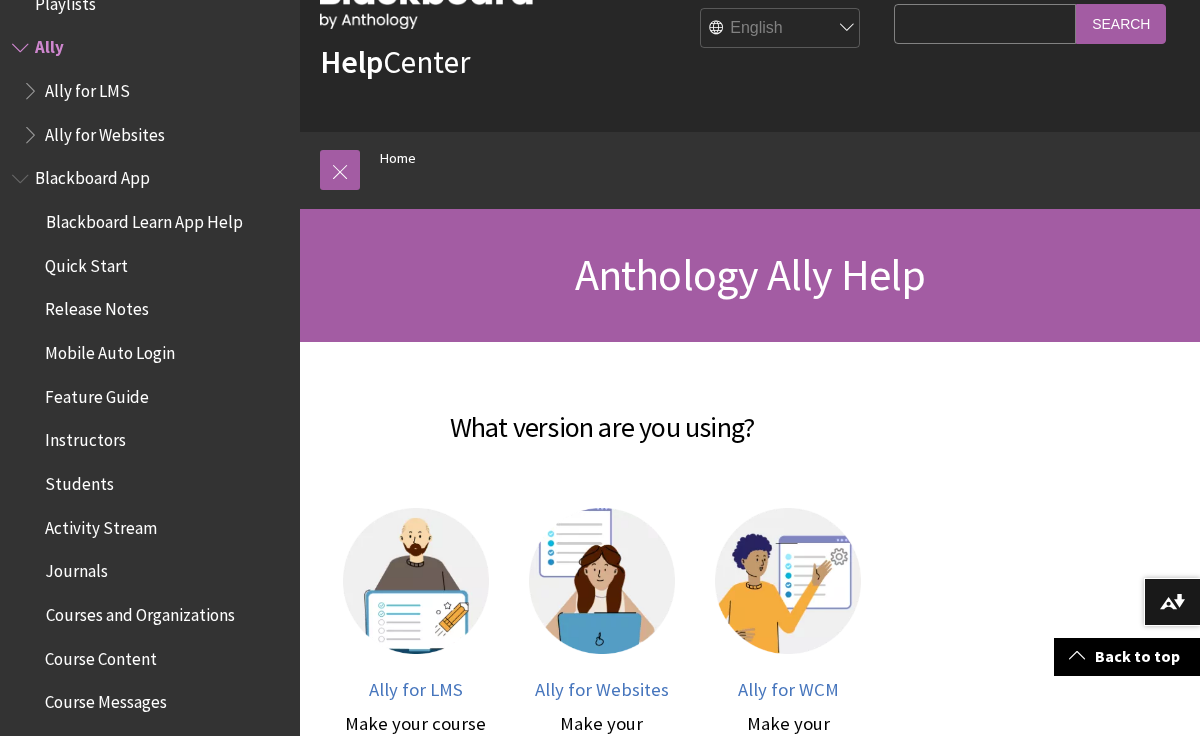 scroll, scrollTop: 0, scrollLeft: 0, axis: both 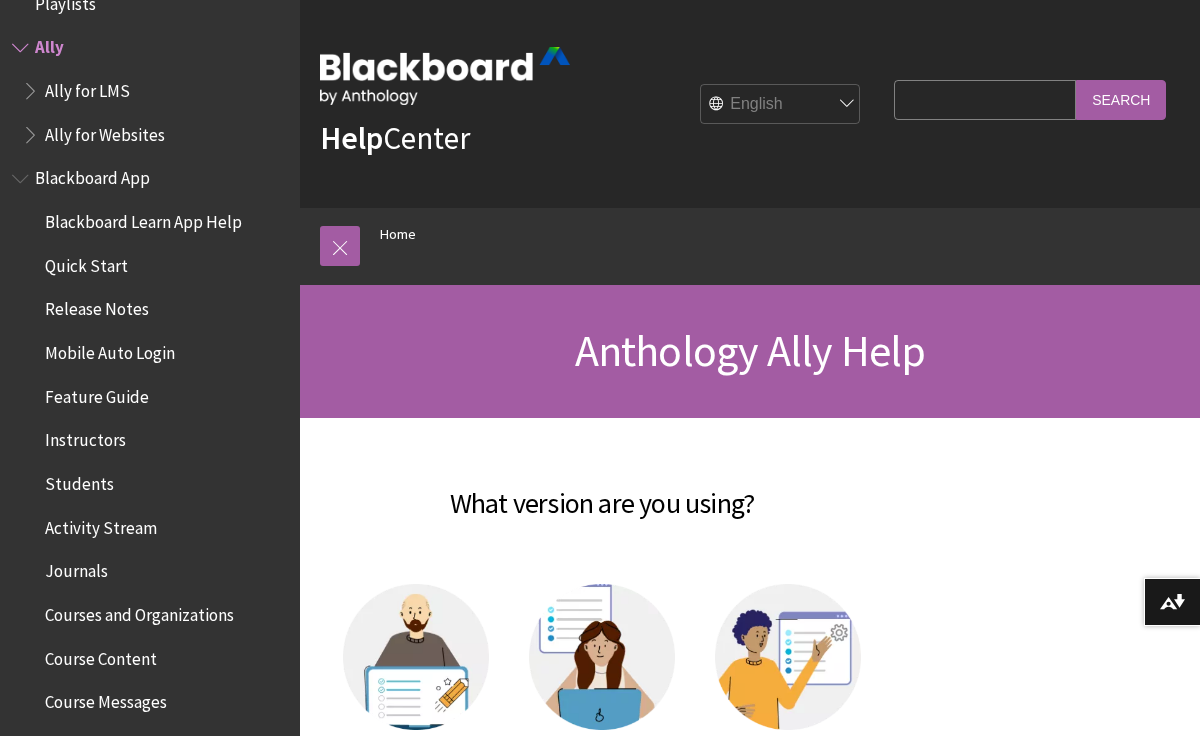 click on "Ally for LMS" at bounding box center (87, 87) 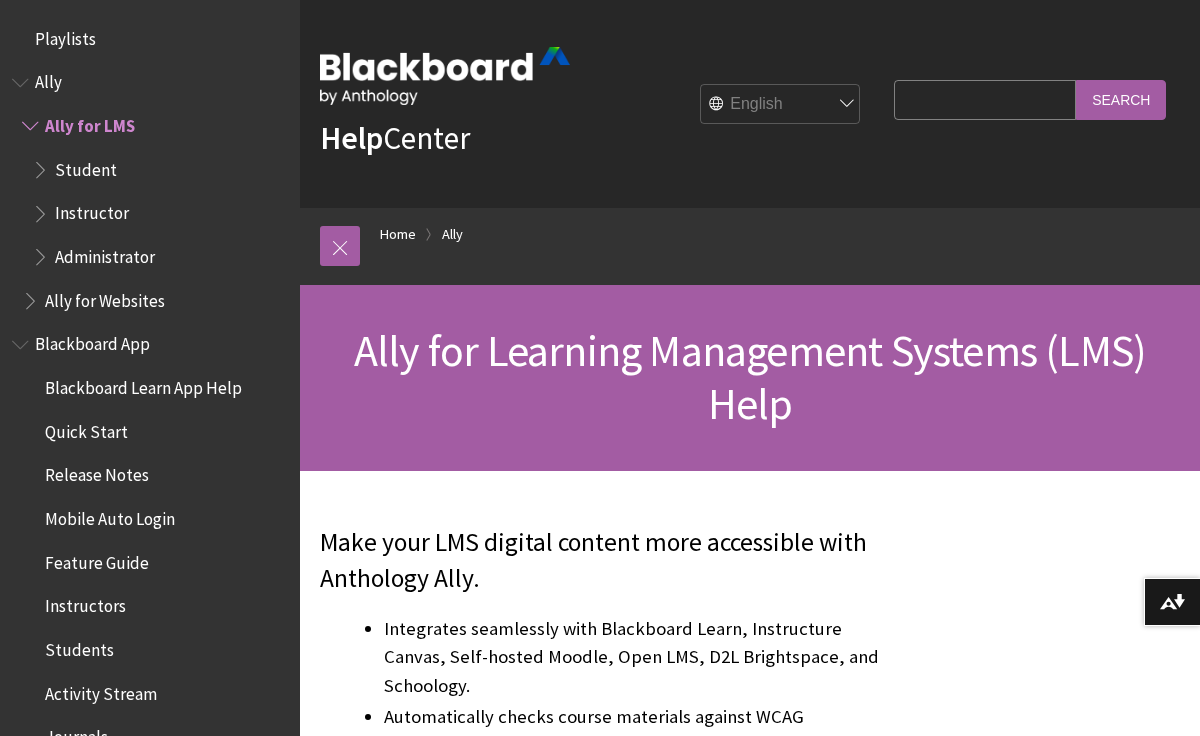 scroll, scrollTop: 0, scrollLeft: 0, axis: both 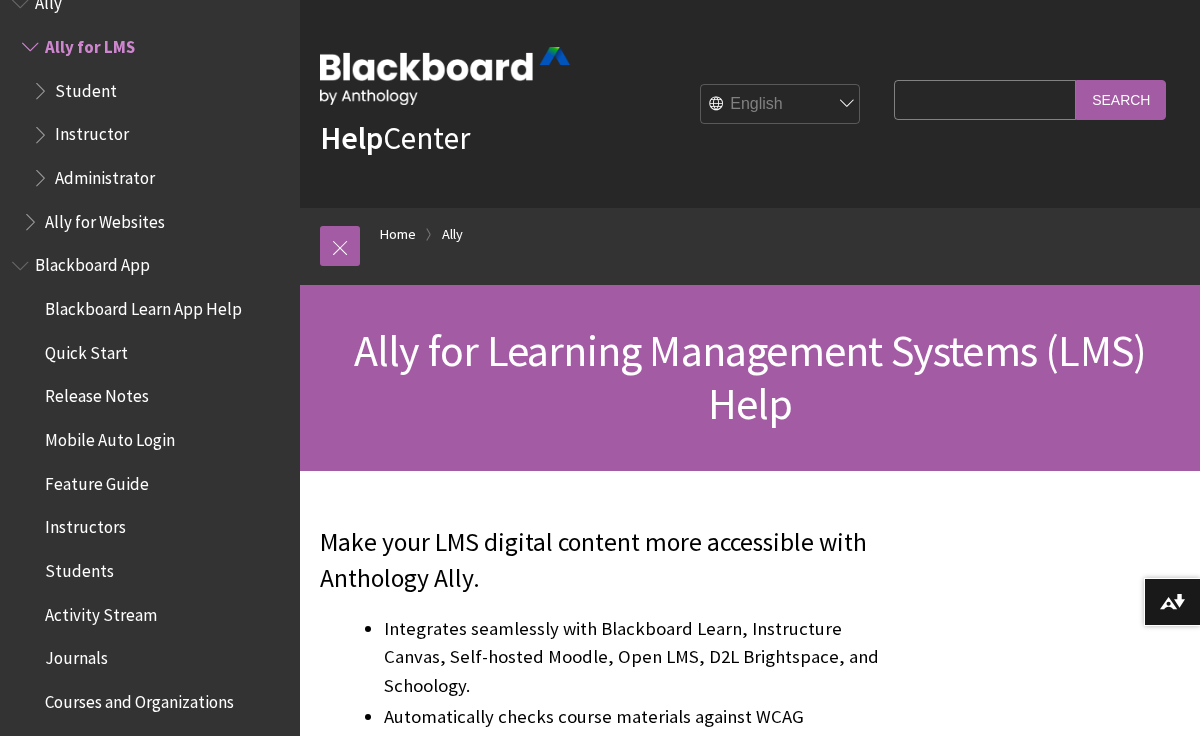click on "Student" at bounding box center (86, 87) 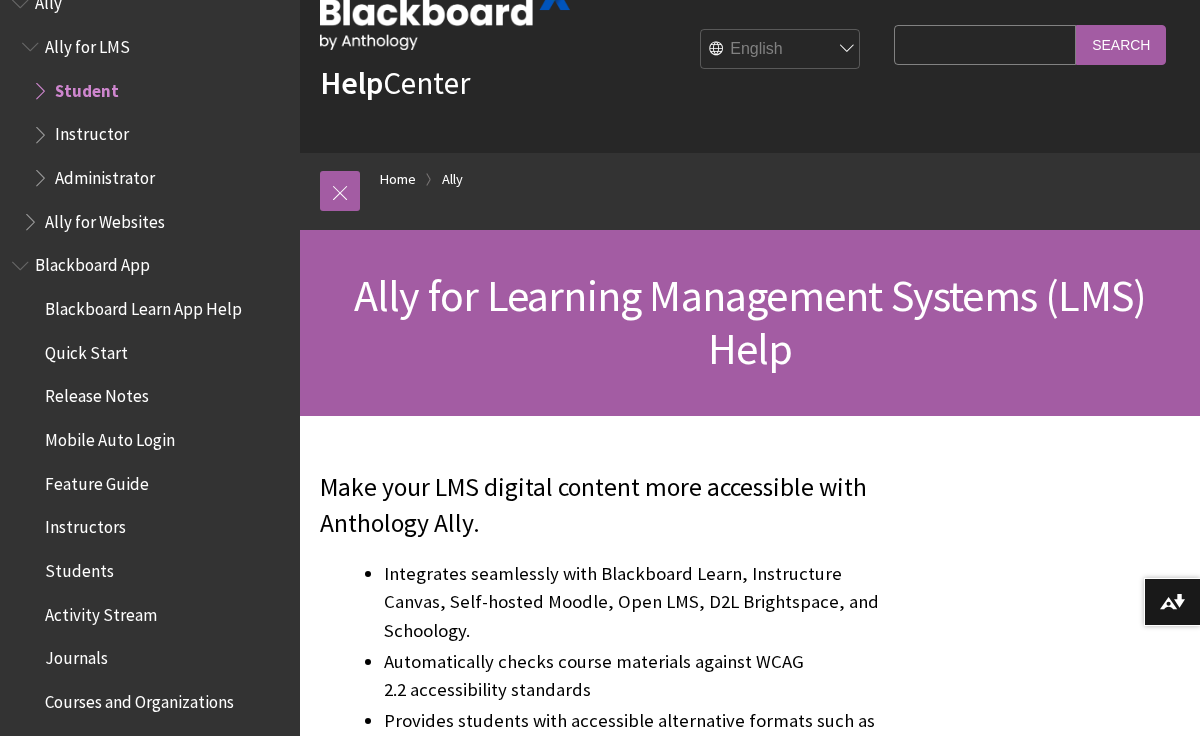 scroll, scrollTop: 72, scrollLeft: 0, axis: vertical 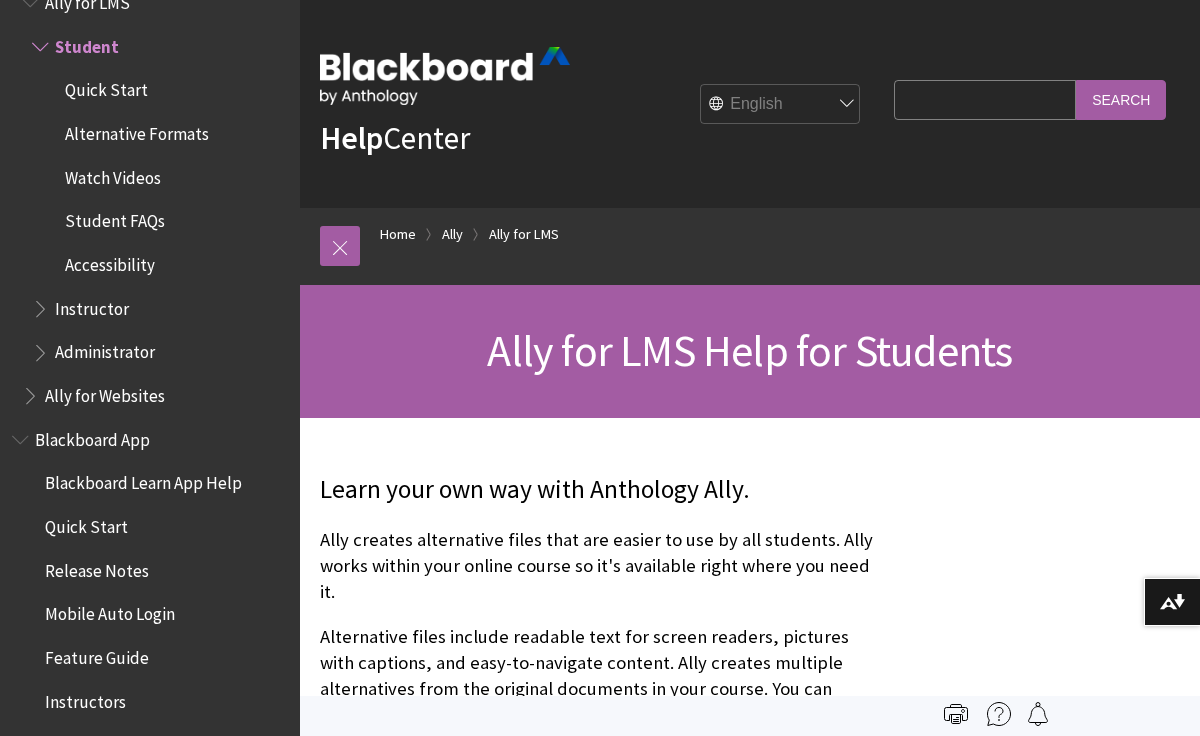 click on "Student" at bounding box center (87, 43) 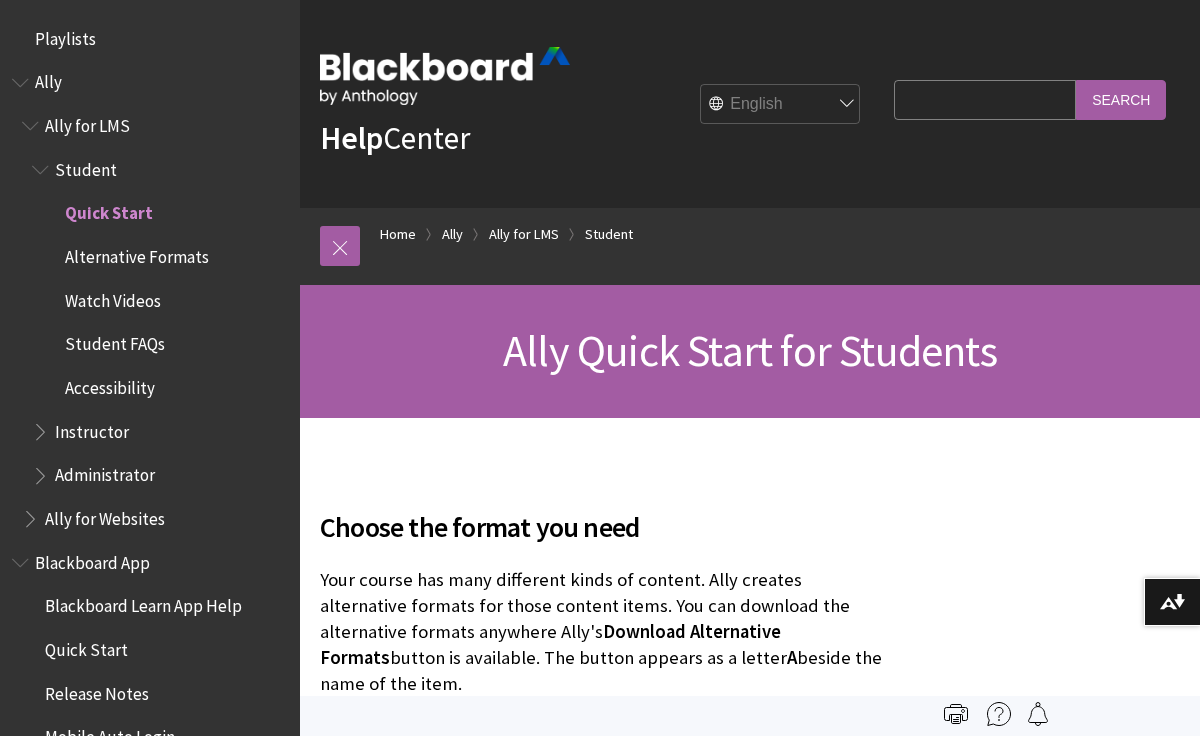 scroll, scrollTop: 0, scrollLeft: 0, axis: both 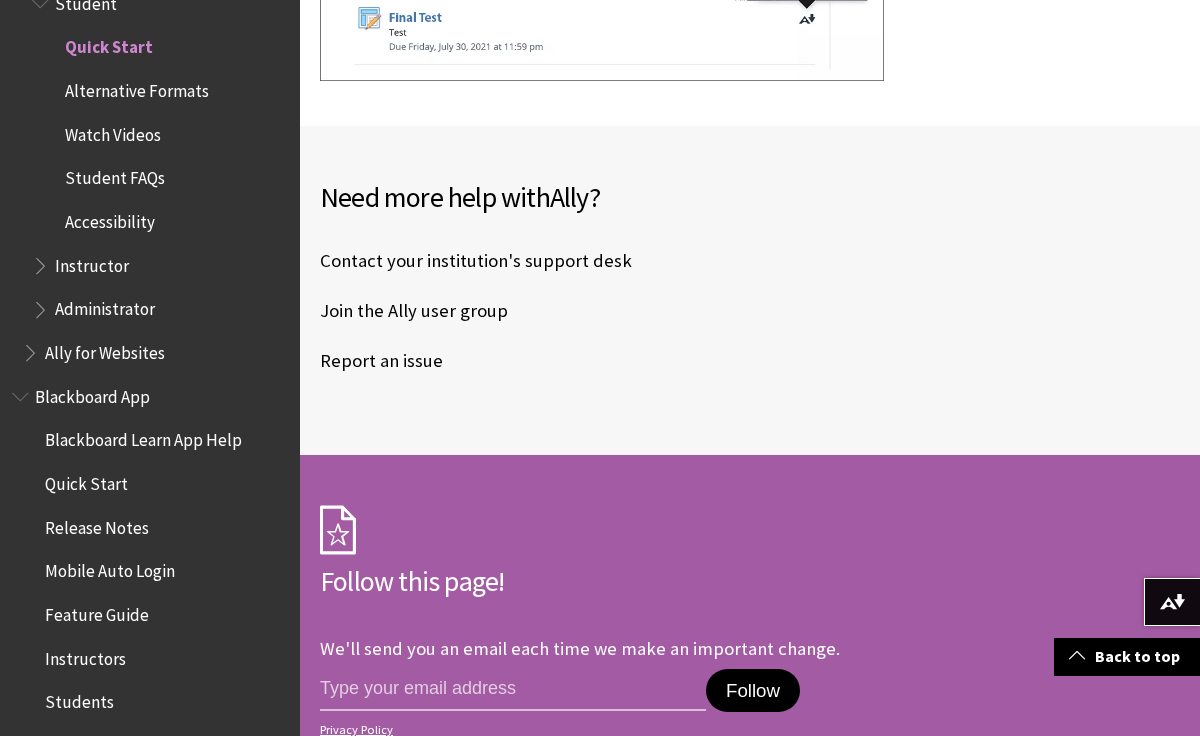 click on "Alternative Formats" at bounding box center (137, 87) 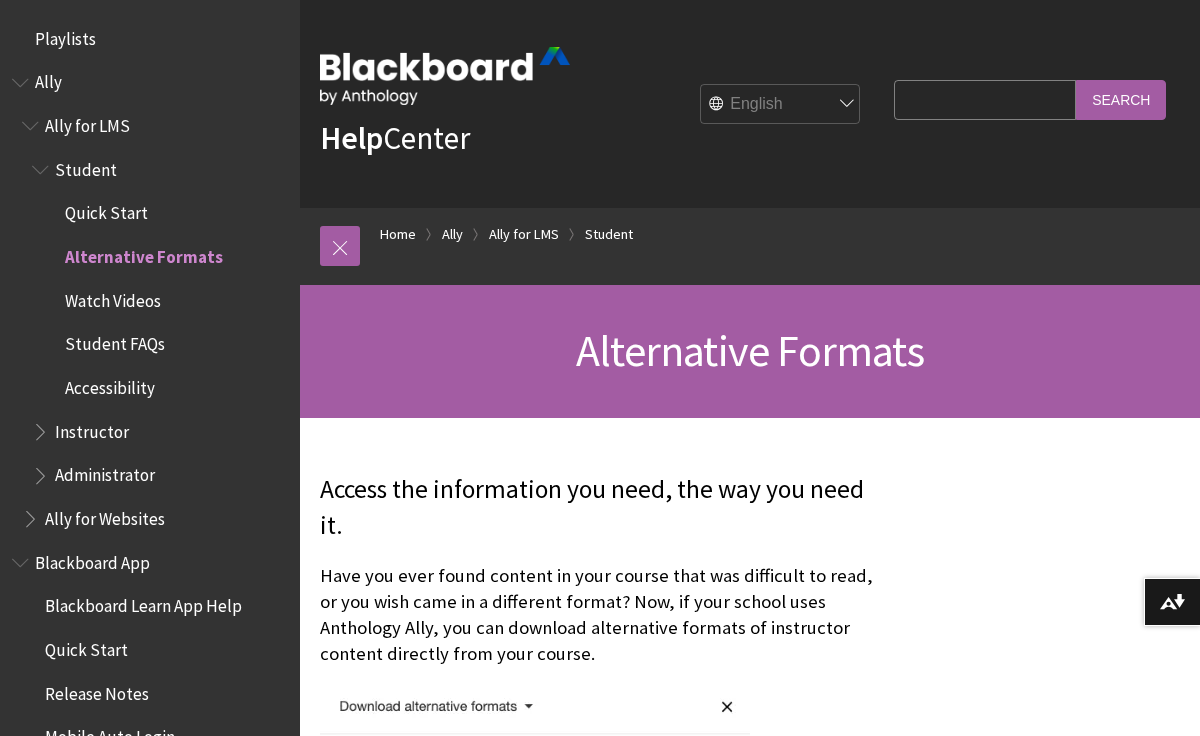 scroll, scrollTop: 417, scrollLeft: 0, axis: vertical 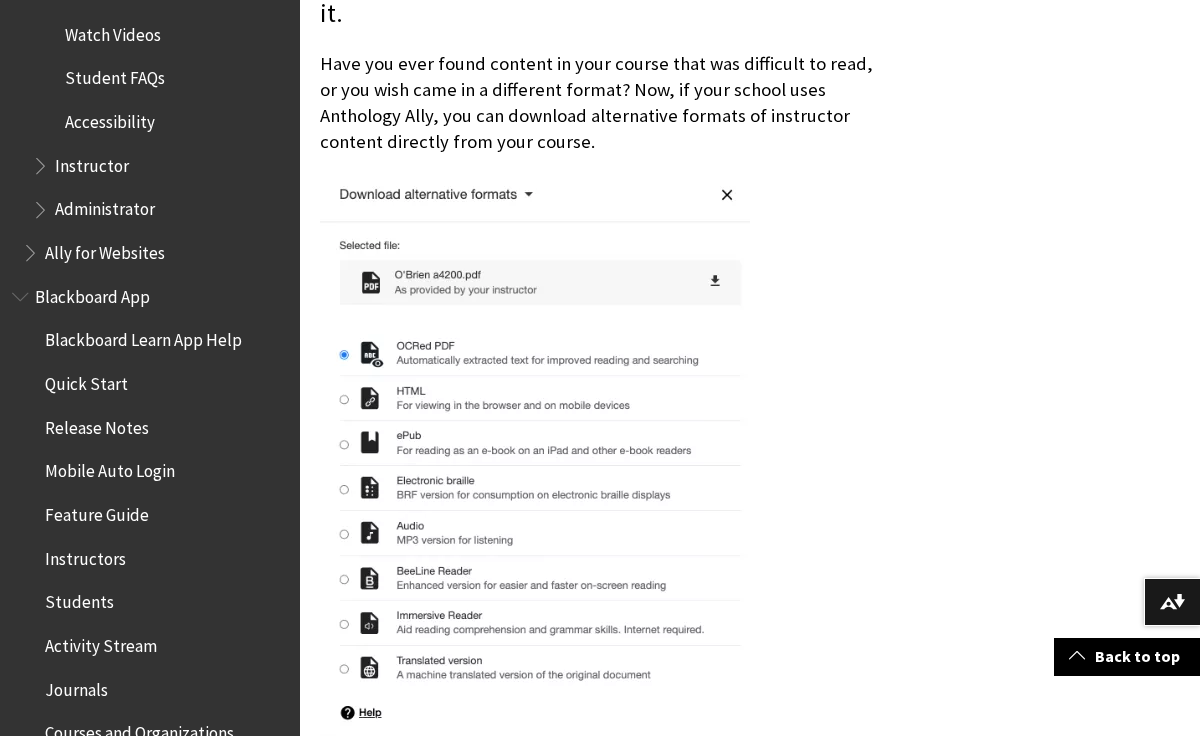 click on "Mobile Auto Login" at bounding box center [110, 468] 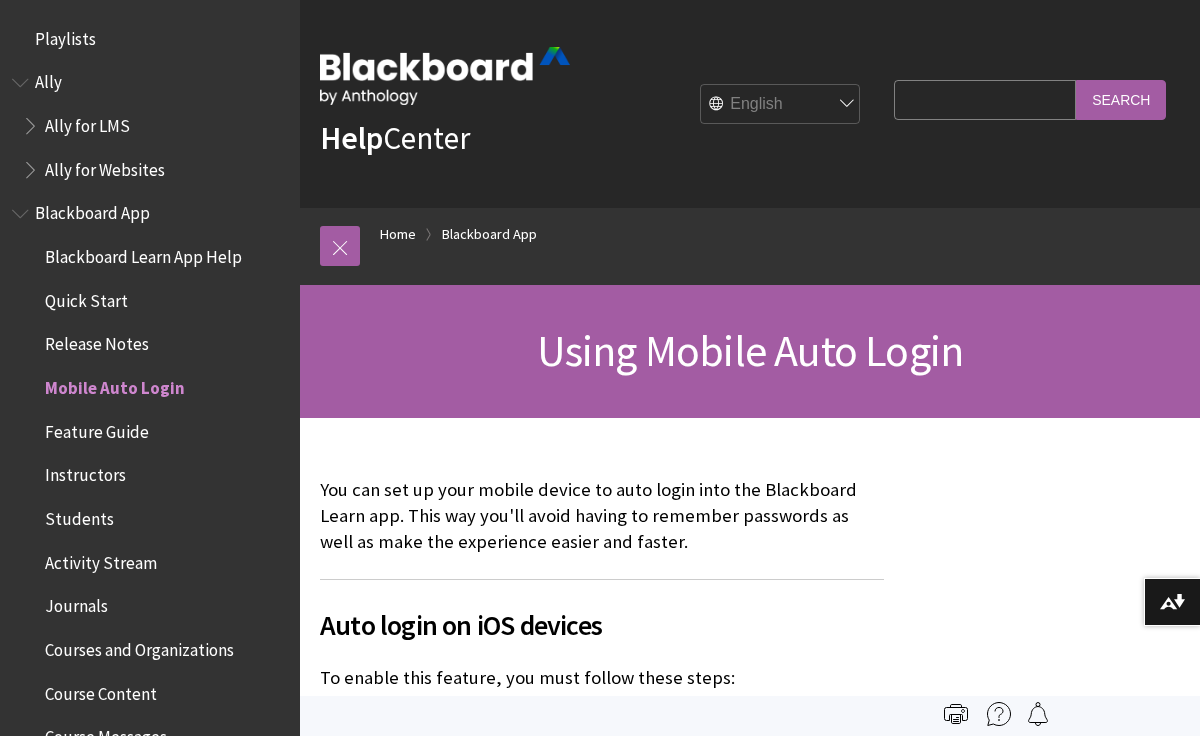 scroll, scrollTop: 0, scrollLeft: 0, axis: both 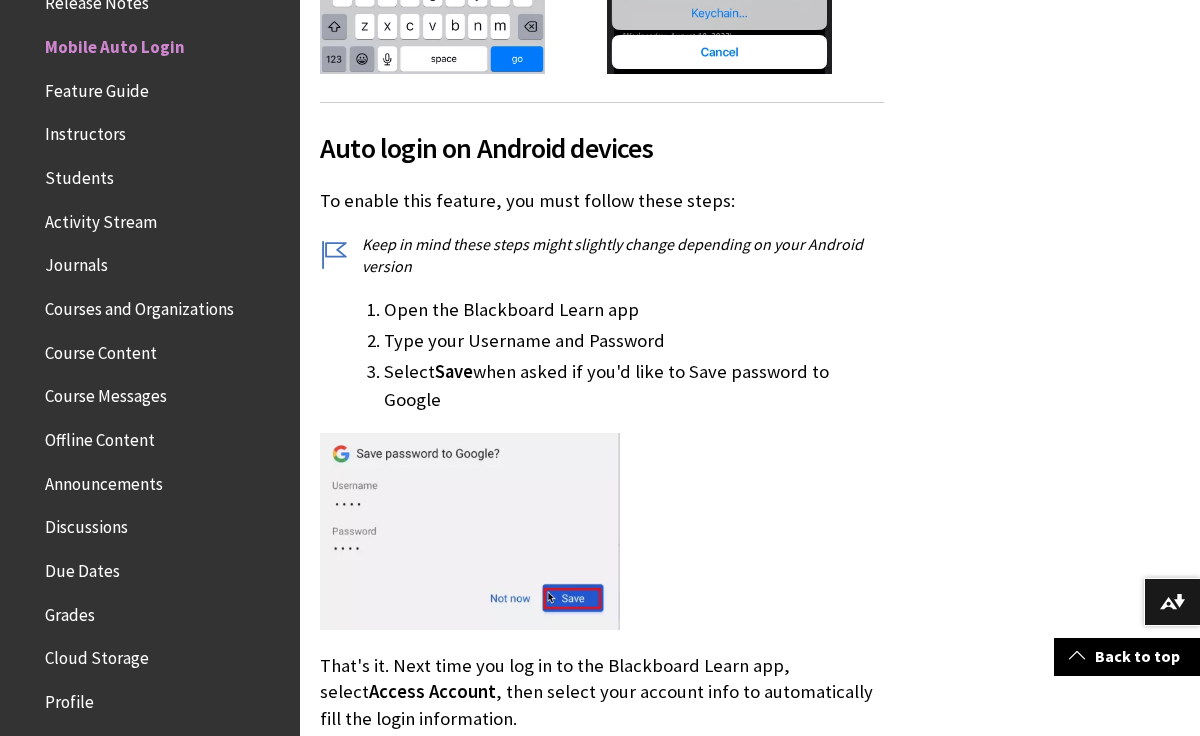 click at bounding box center [470, 531] 